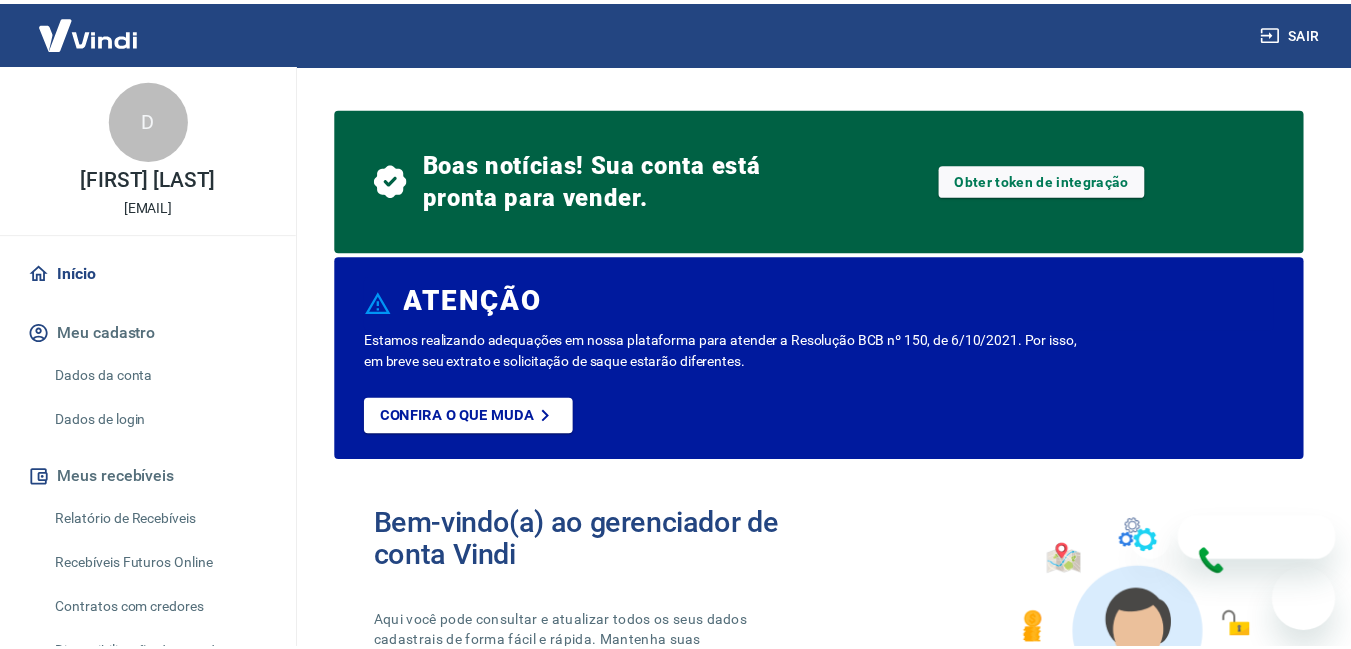 scroll, scrollTop: 1191, scrollLeft: 0, axis: vertical 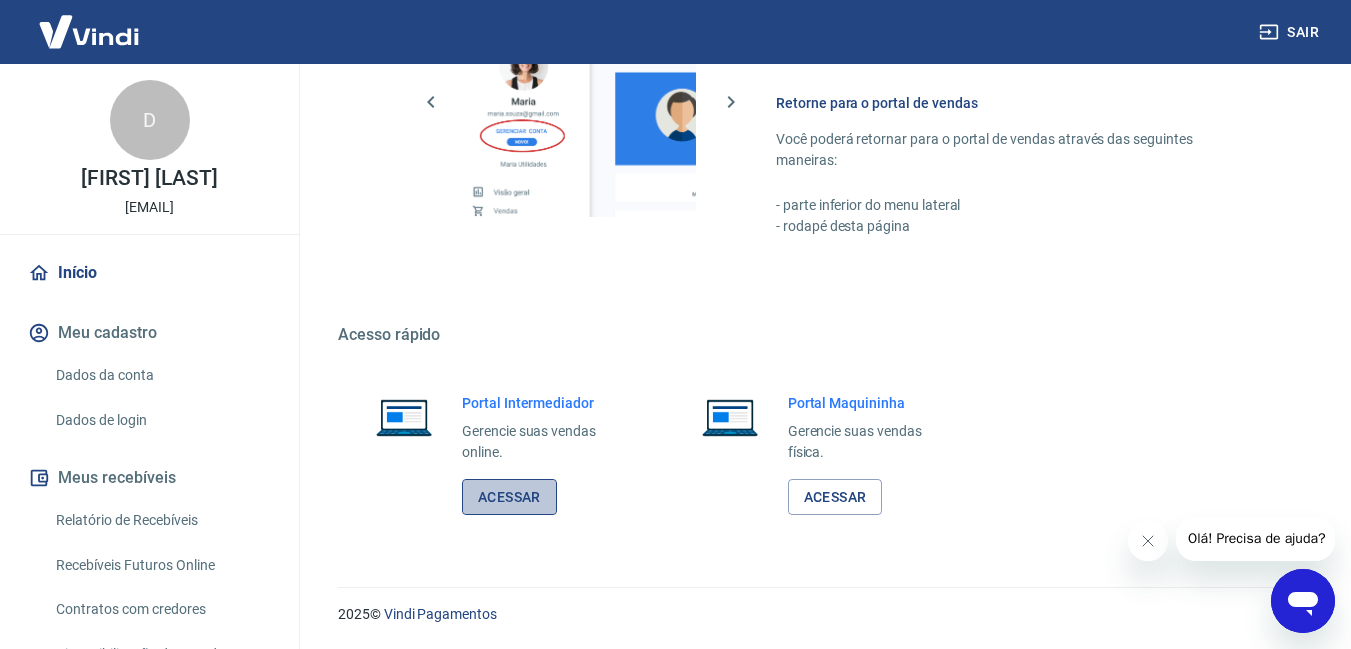 click on "Acessar" at bounding box center [509, 497] 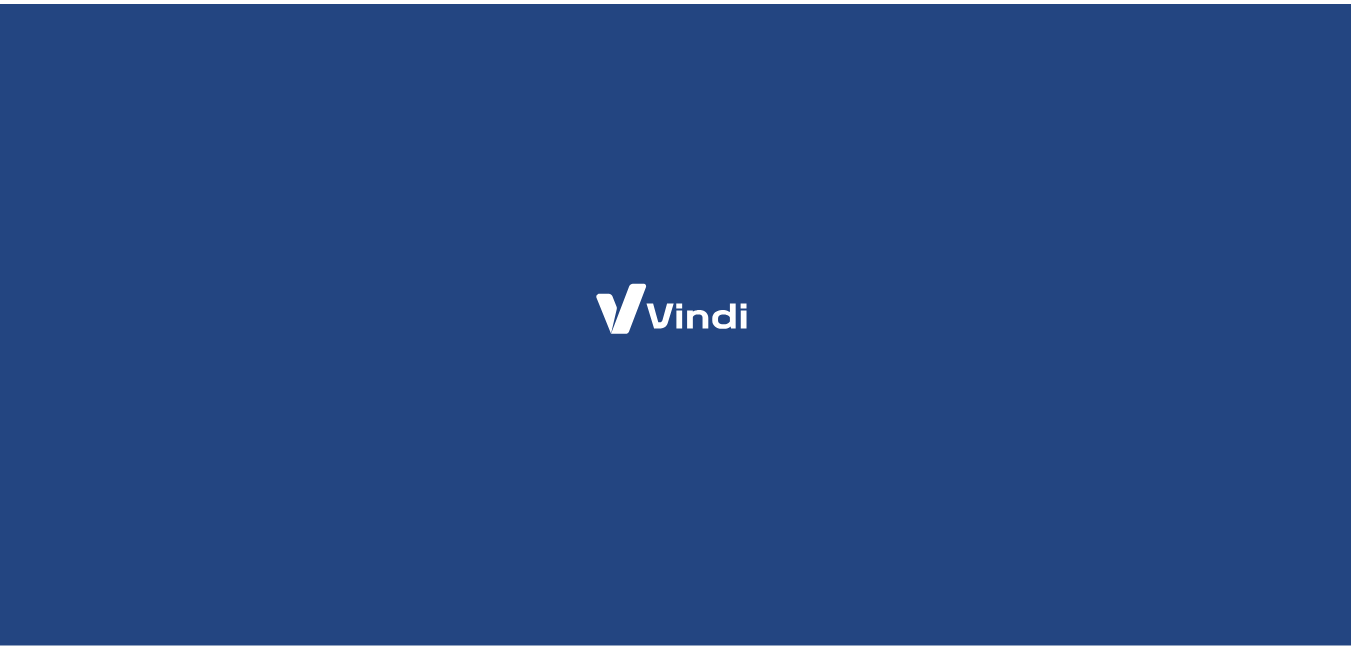 scroll, scrollTop: 0, scrollLeft: 0, axis: both 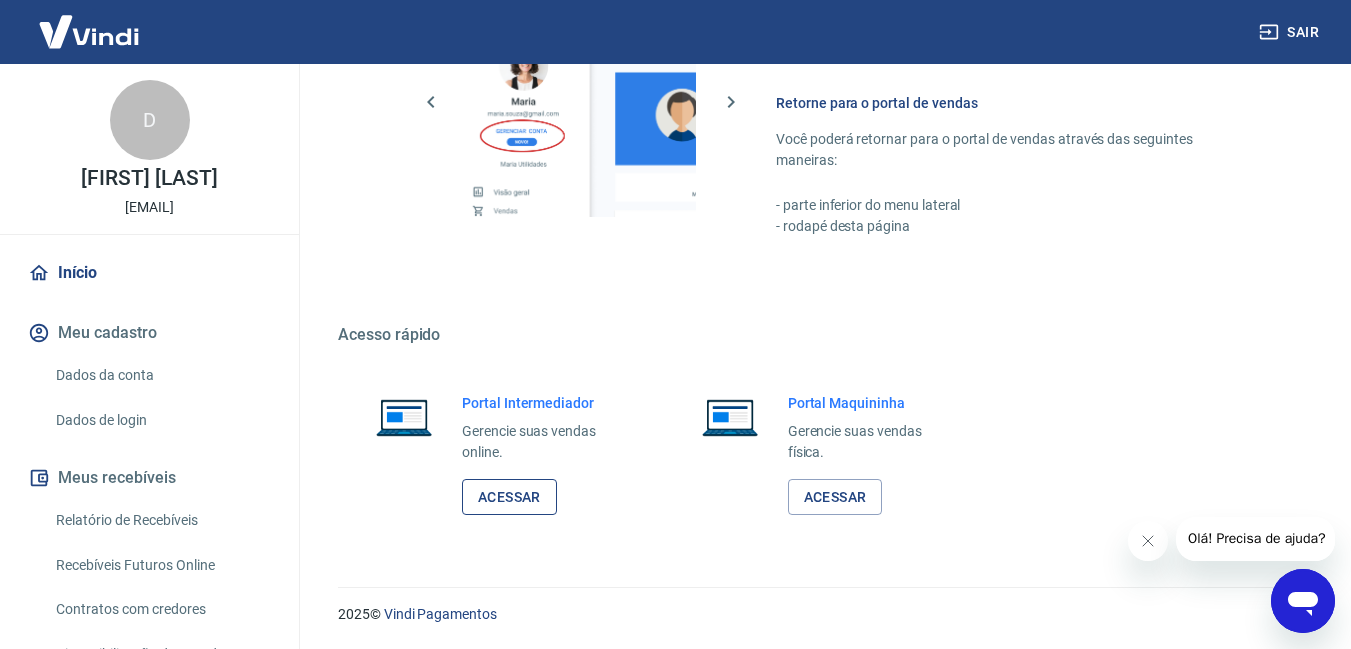 click on "Acessar" at bounding box center [509, 497] 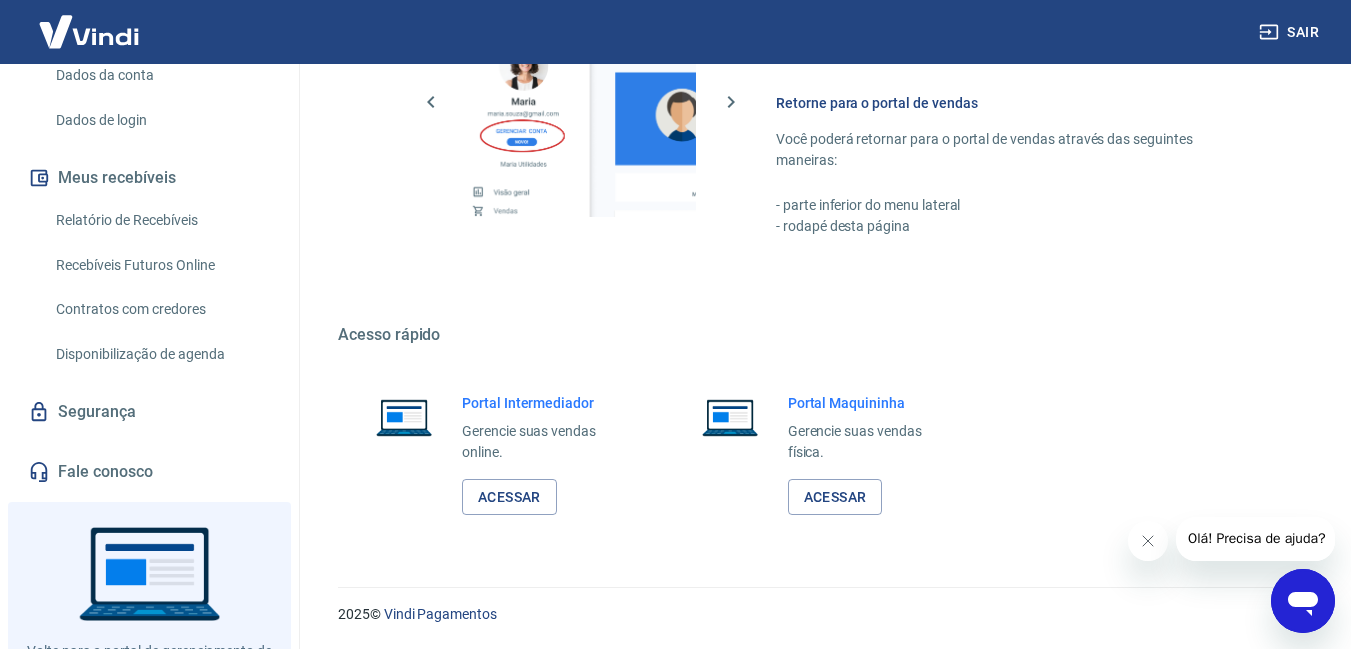 scroll, scrollTop: 387, scrollLeft: 0, axis: vertical 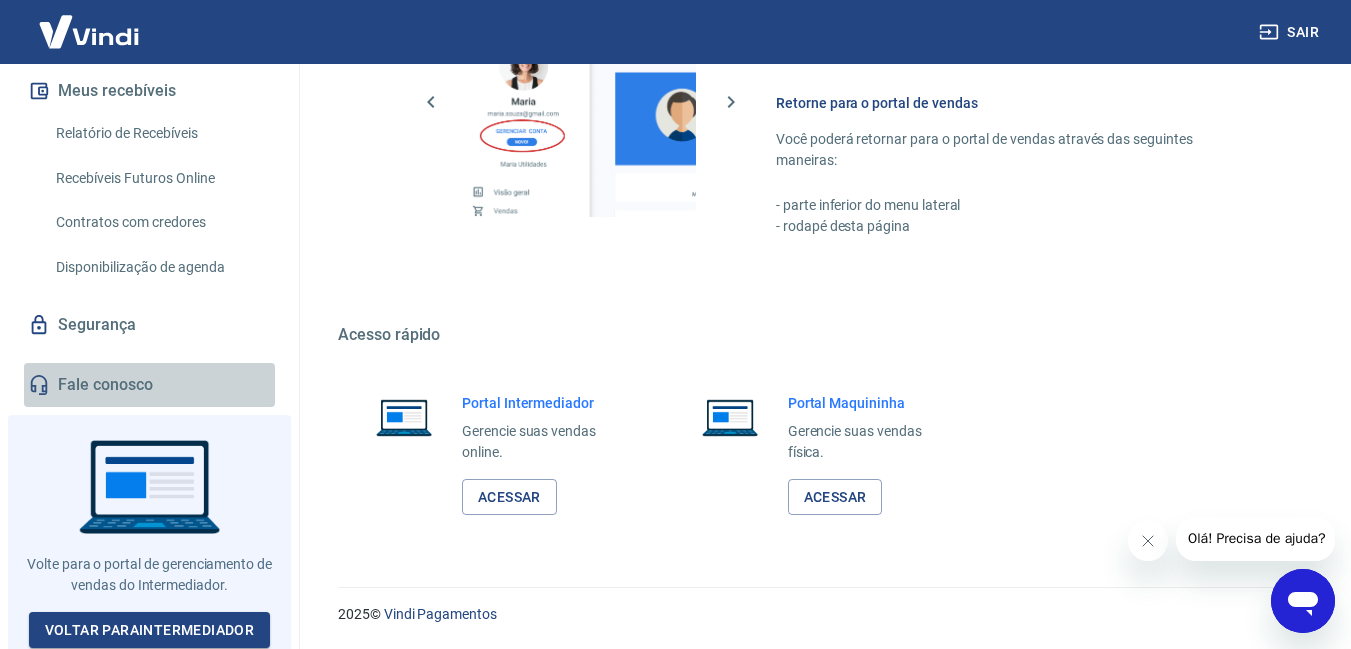 click on "Fale conosco" at bounding box center [149, 385] 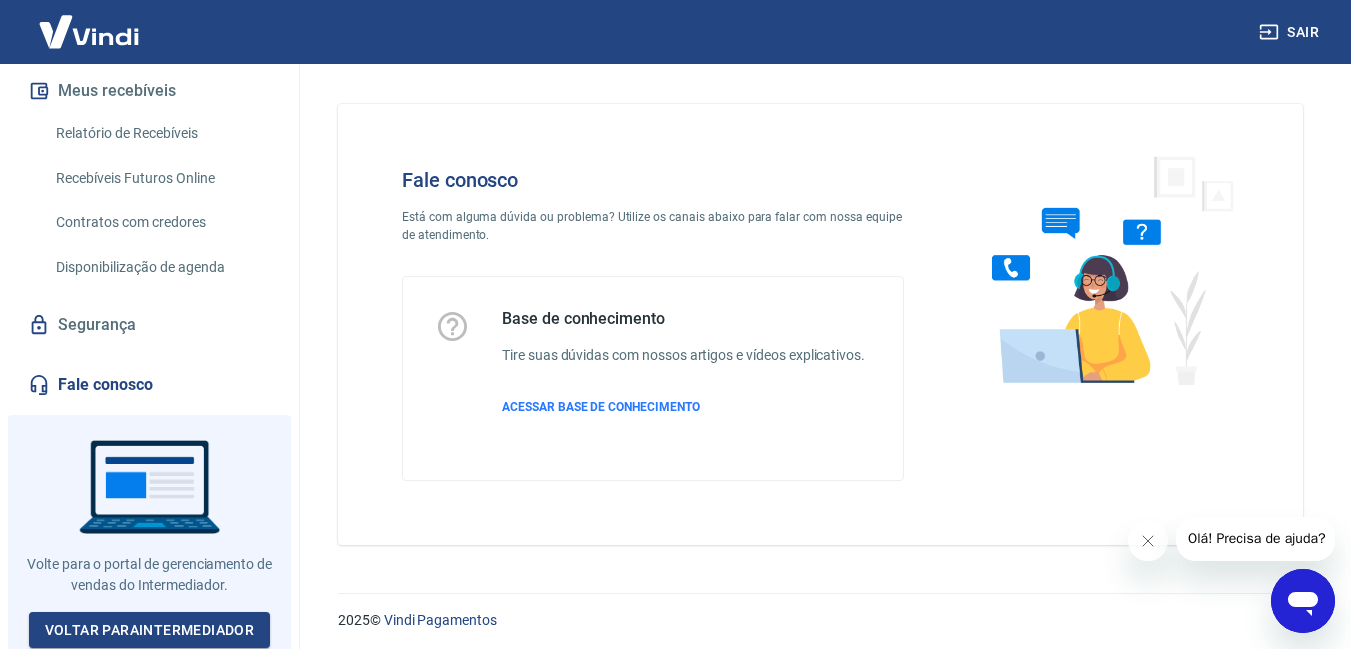 scroll, scrollTop: 6, scrollLeft: 0, axis: vertical 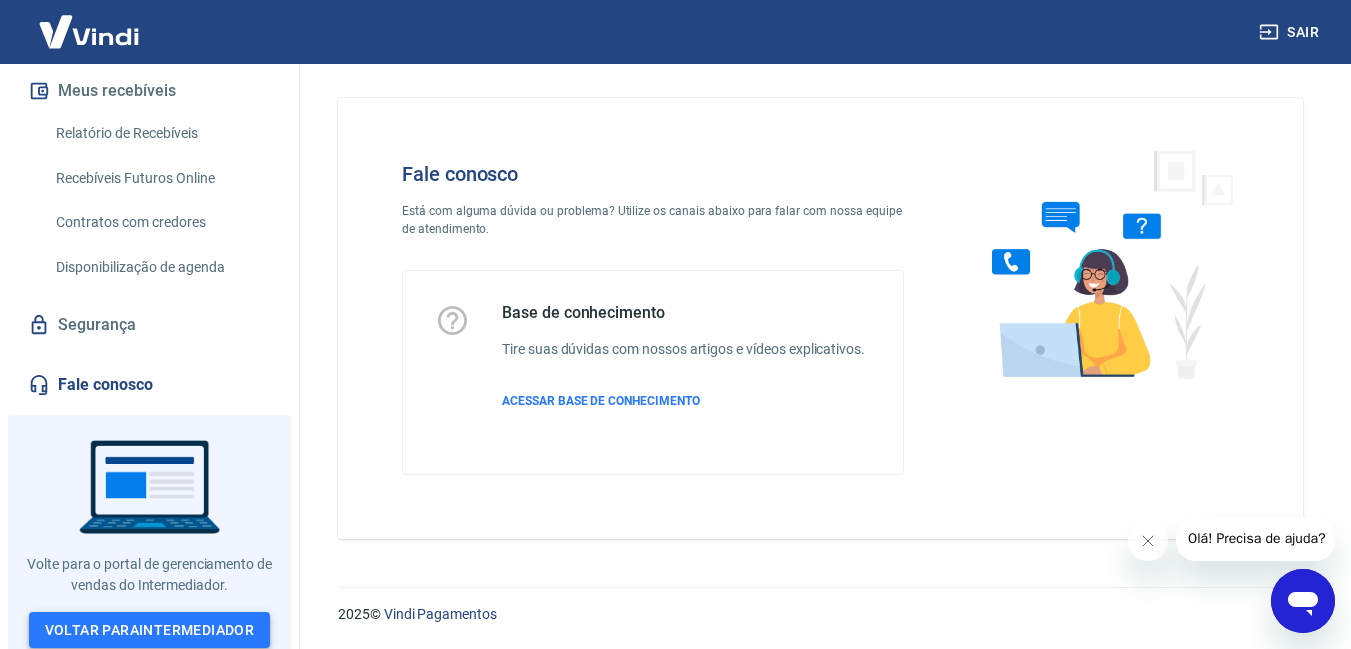 click on "Voltar para  Intermediador" at bounding box center (150, 630) 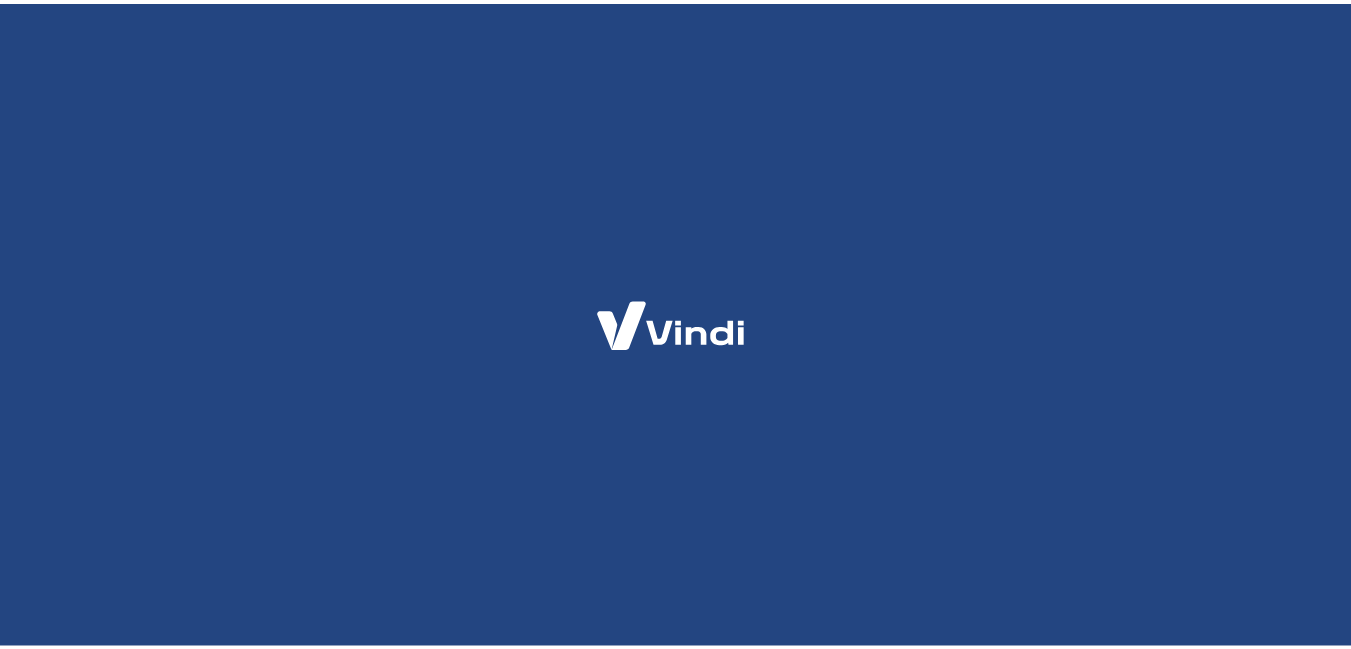 scroll, scrollTop: 0, scrollLeft: 0, axis: both 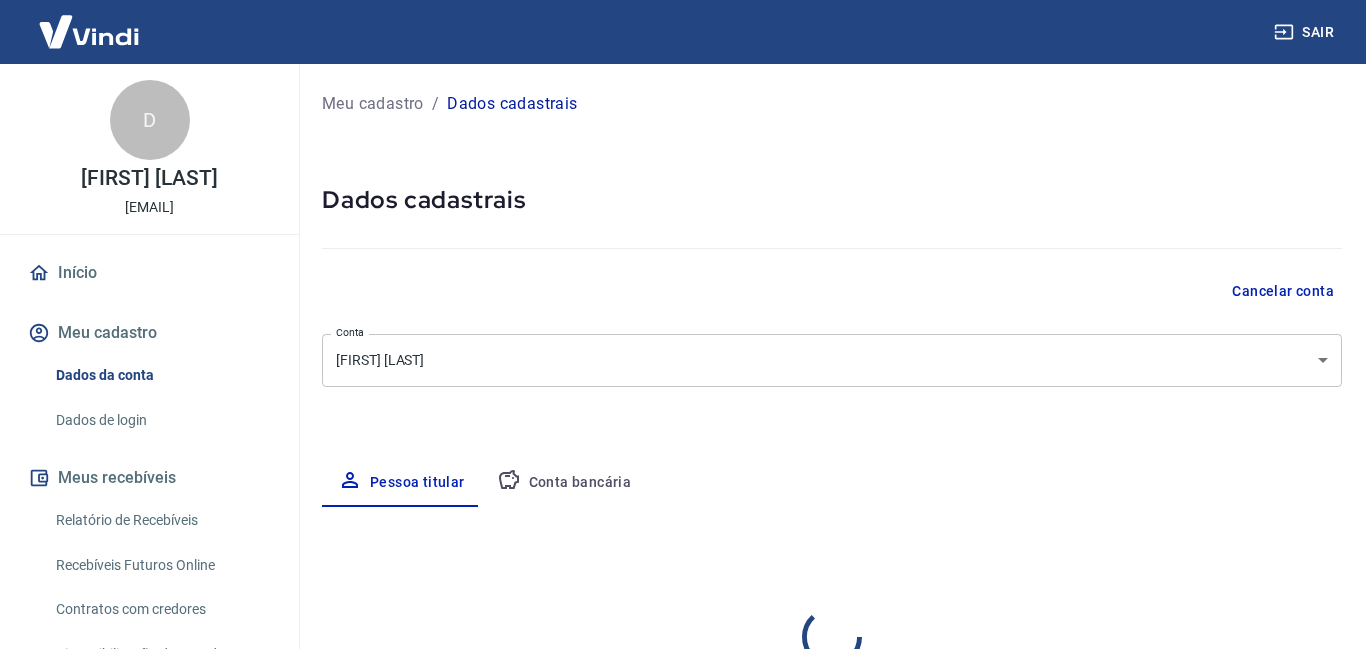 select on "RS" 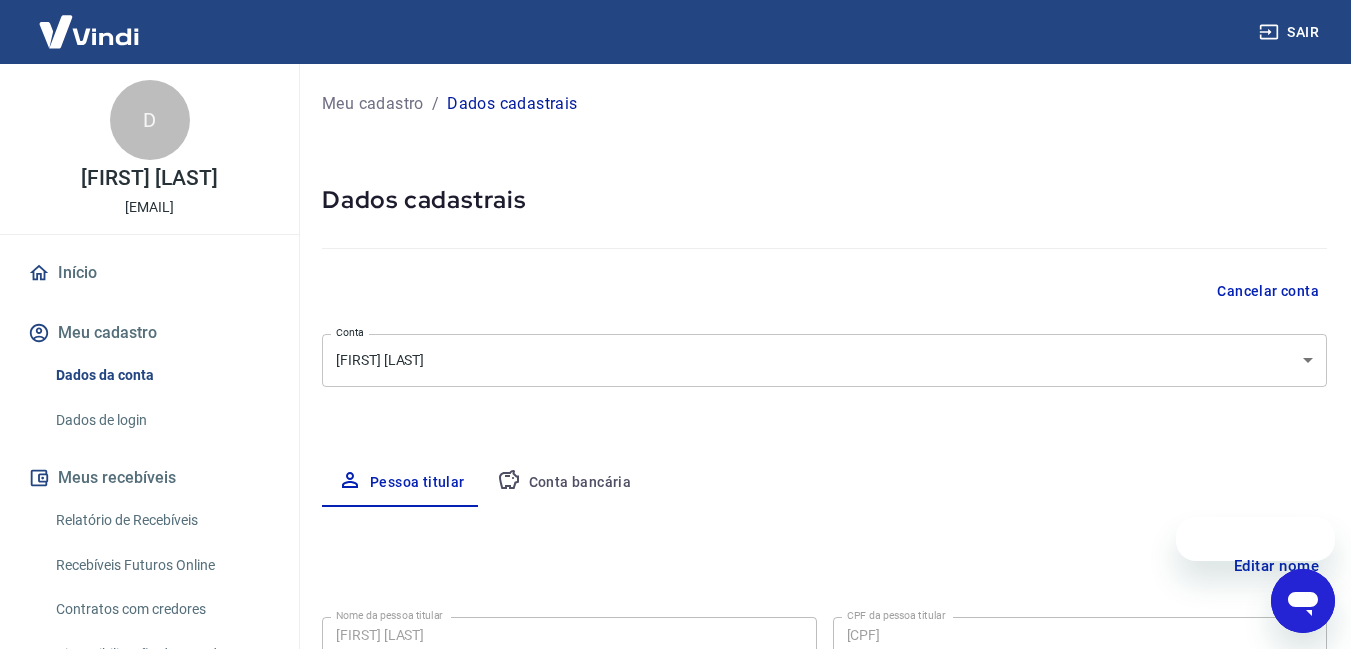 scroll, scrollTop: 0, scrollLeft: 0, axis: both 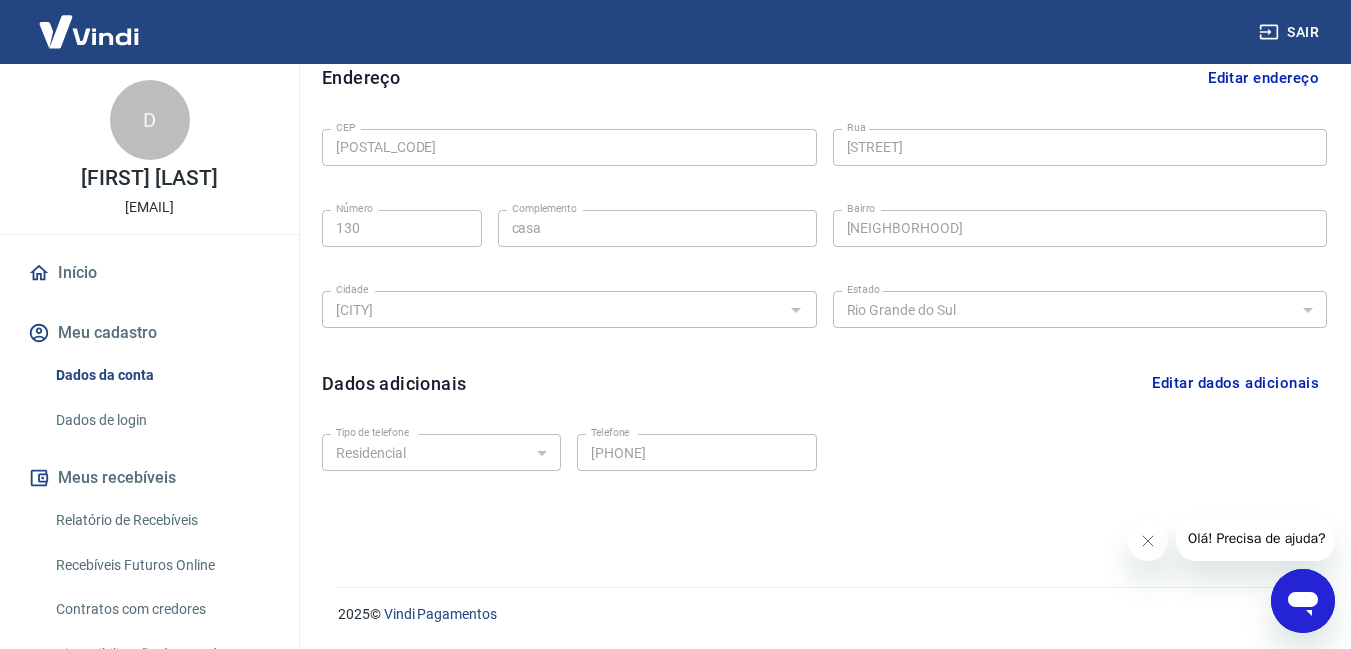 click on "Editar dados adicionais" at bounding box center (1235, 383) 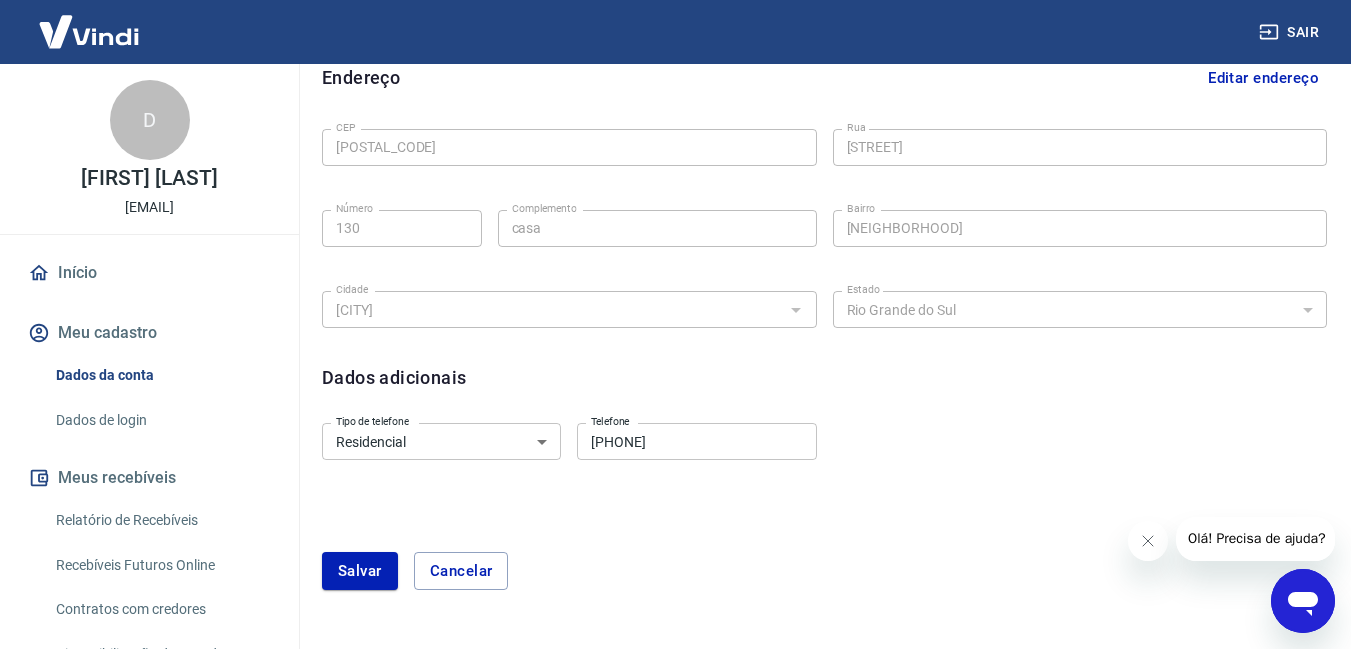 click on "Residencial Comercial" at bounding box center [441, 441] 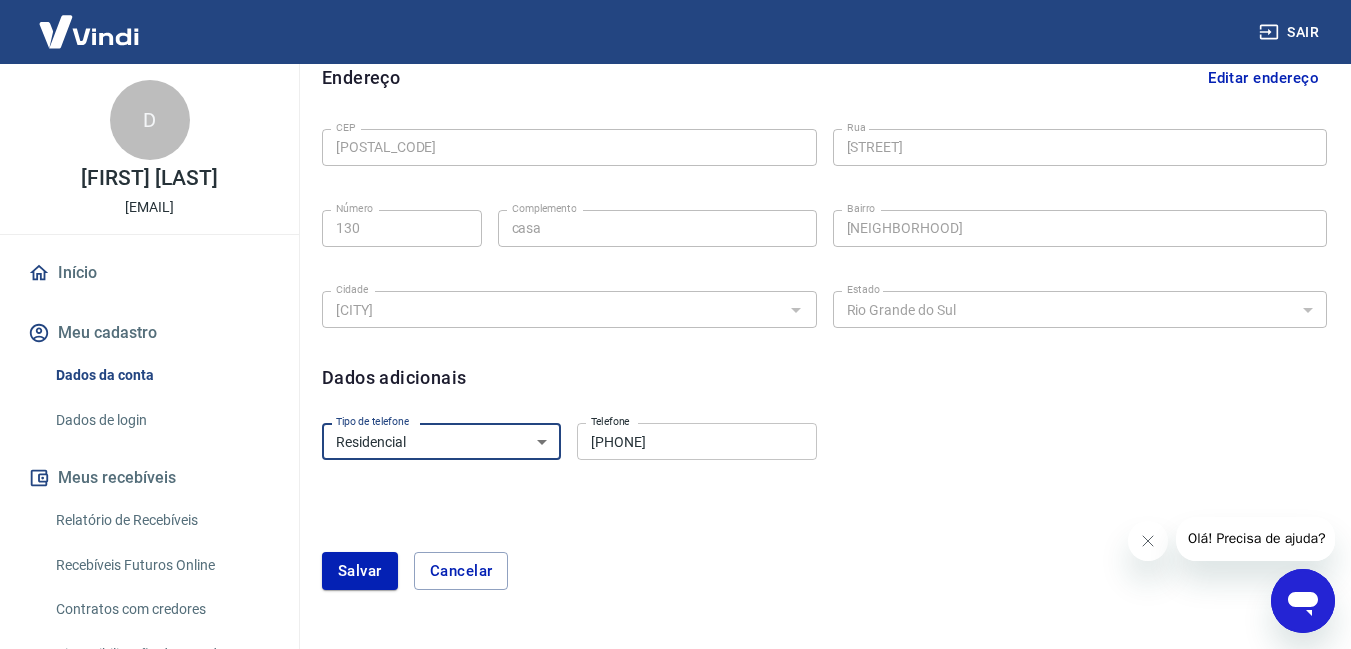 select on "business" 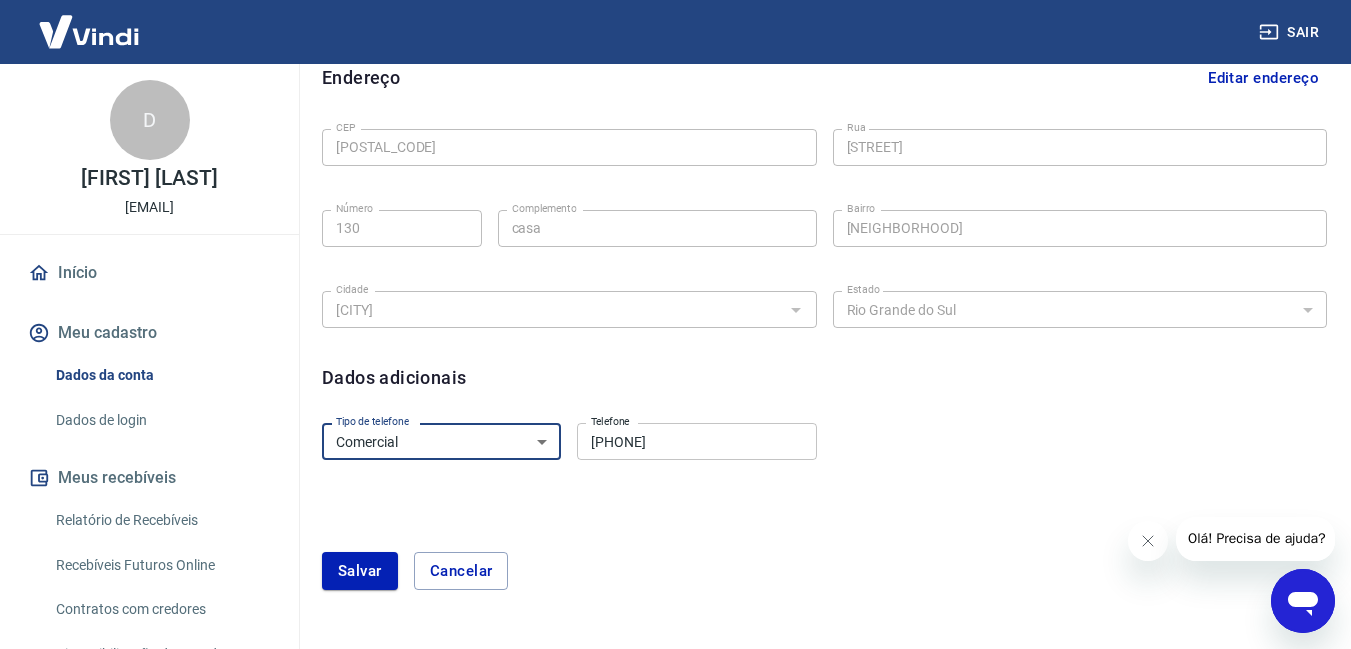 click on "Residencial Comercial" at bounding box center (441, 441) 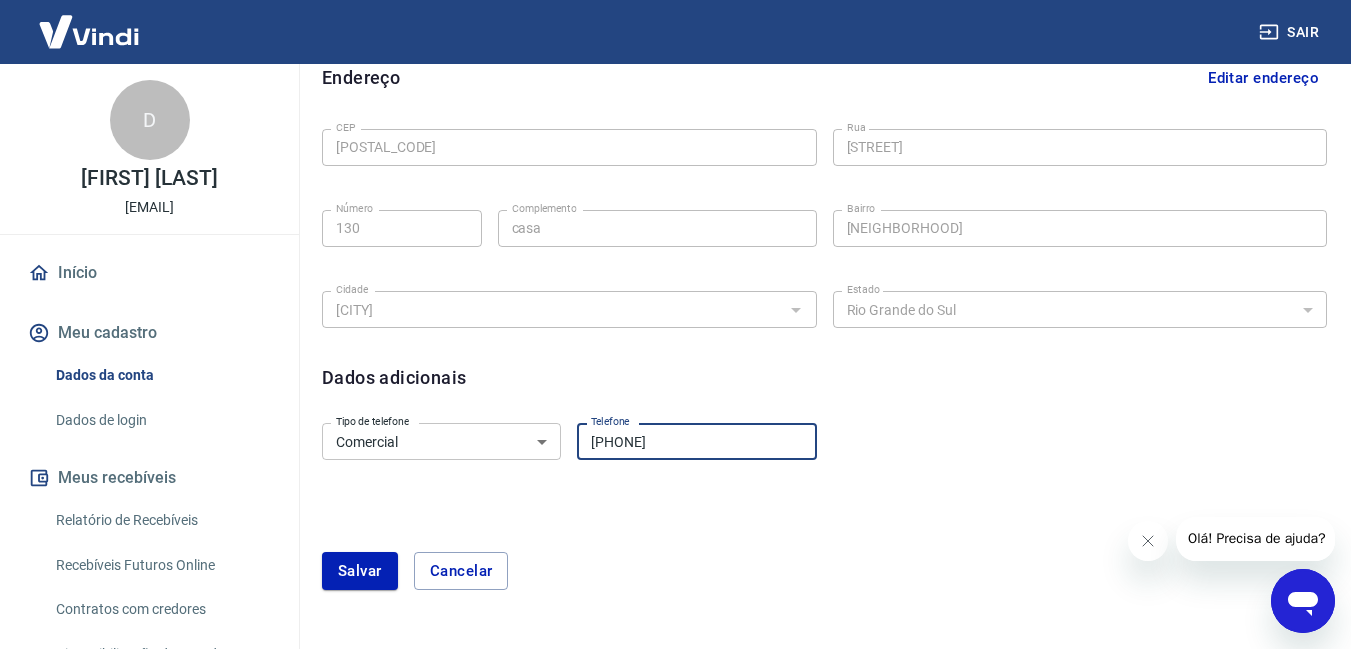 drag, startPoint x: 599, startPoint y: 441, endPoint x: 712, endPoint y: 448, distance: 113.216606 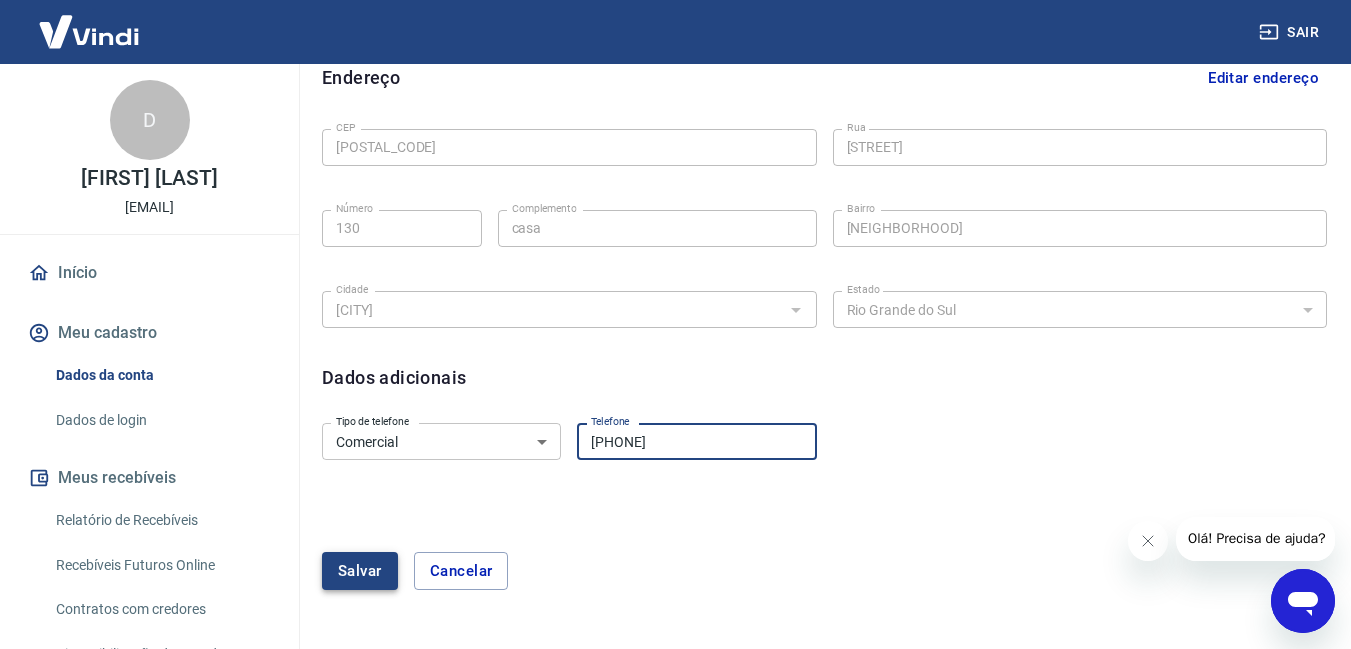 type on "[PHONE]" 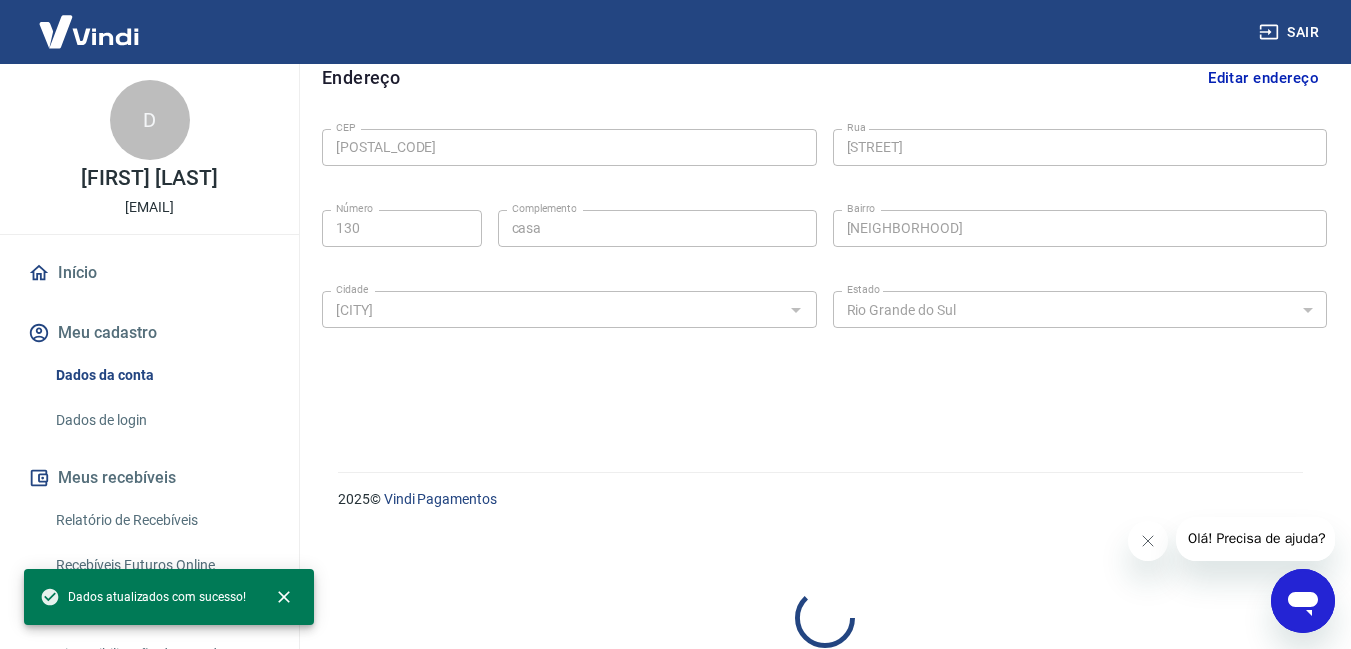 select on "business" 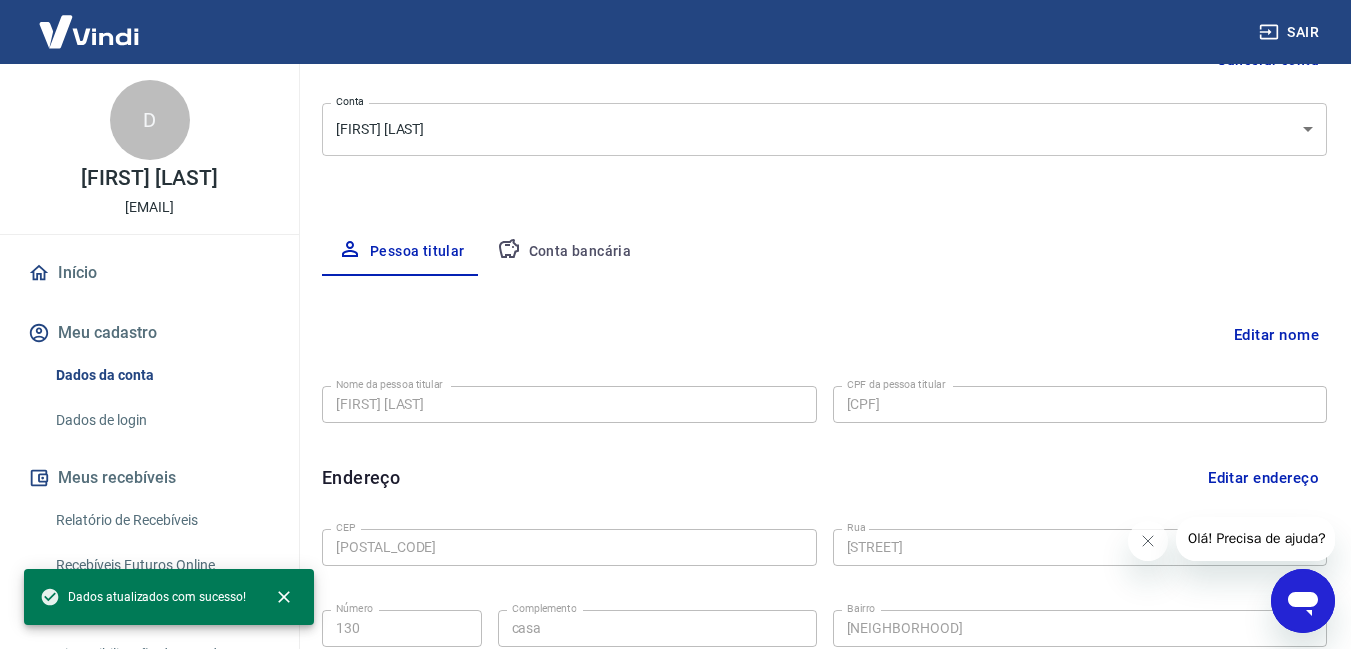 scroll, scrollTop: 131, scrollLeft: 0, axis: vertical 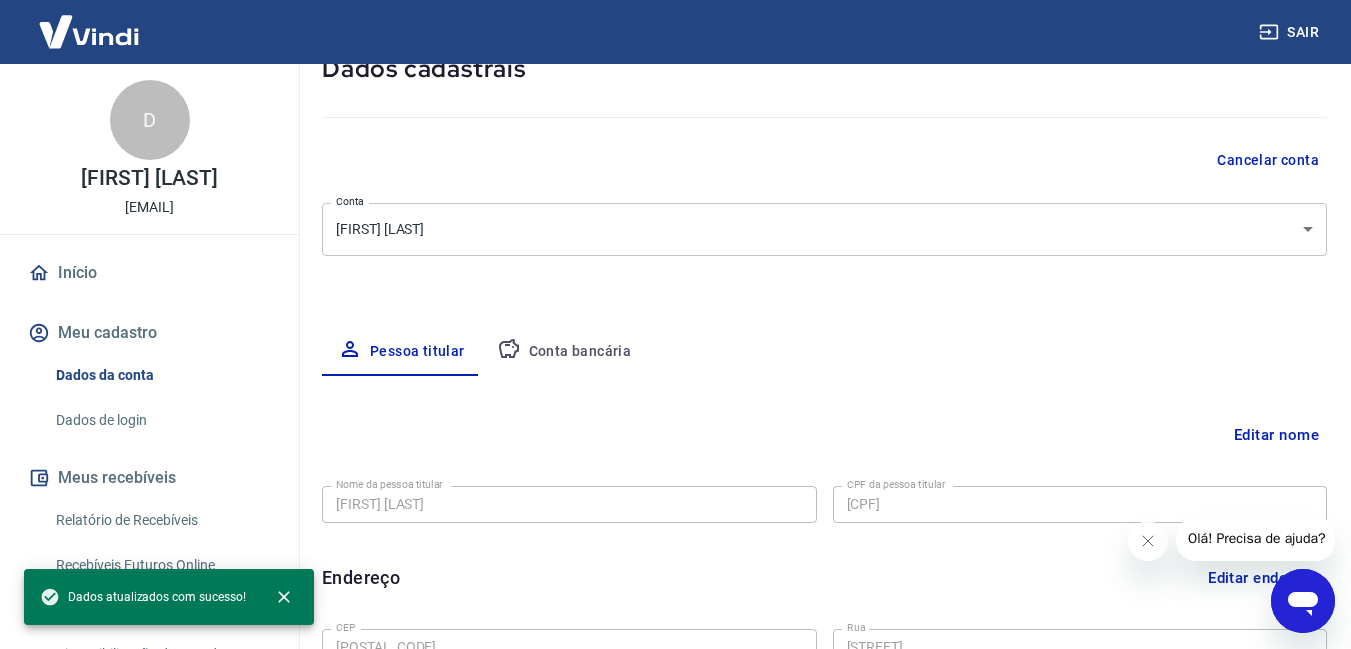 click on "Conta Conta [FIRST] [LAST] Conta Conta bancária Editar nome Nome da pessoa titular [FIRST] [LAST] Nome da pessoa titular CPF da pessoa titular [CPF] CPF da pessoa titular Atenção! Seus recebimentos podem ficar temporariamente bloqueados se o nome da pessoa titular for editado. Isso ocorre devido a uma rápida validação automática que fazemos do novo nome informado como medida de segurança para garantir a autenticidade da pessoa titular da conta. Em alguns casos, poderá ser solicitado que você envie um documento para comprovação.
Após o novo nome ser validado, os recebimentos serão desbloqueados e a conta poderá continuar operando normalmente na Vindi. Salvar Cancelar Endereço Editar endereço CEP [POSTAL_CODE] CEP [STREET] [STREET] Número [NUMBER] Número Complemento casa Complemento [NEIGHBORHOOD] [NEIGHBORHOOD] Cidade [CITY] Cidade Estado Acre Alagoas Amapá Amazonas Bahia Ceará" at bounding box center [824, 498] 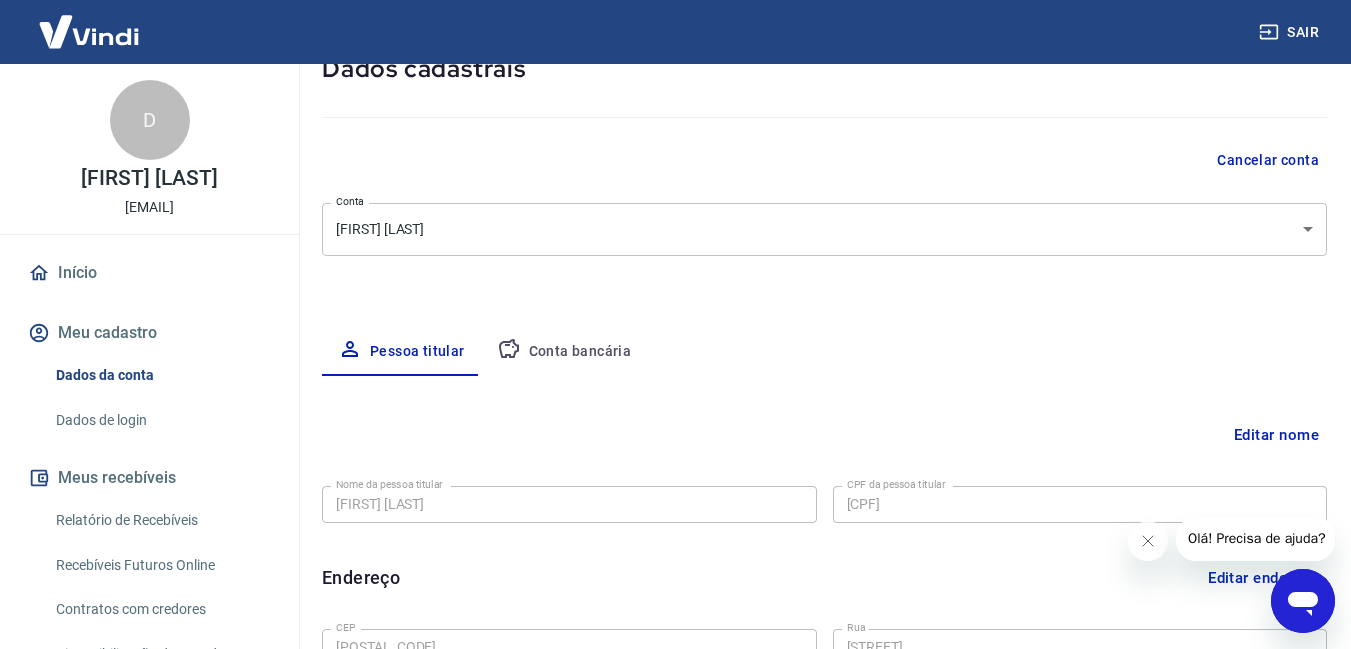 click on "Conta bancária" at bounding box center [564, 352] 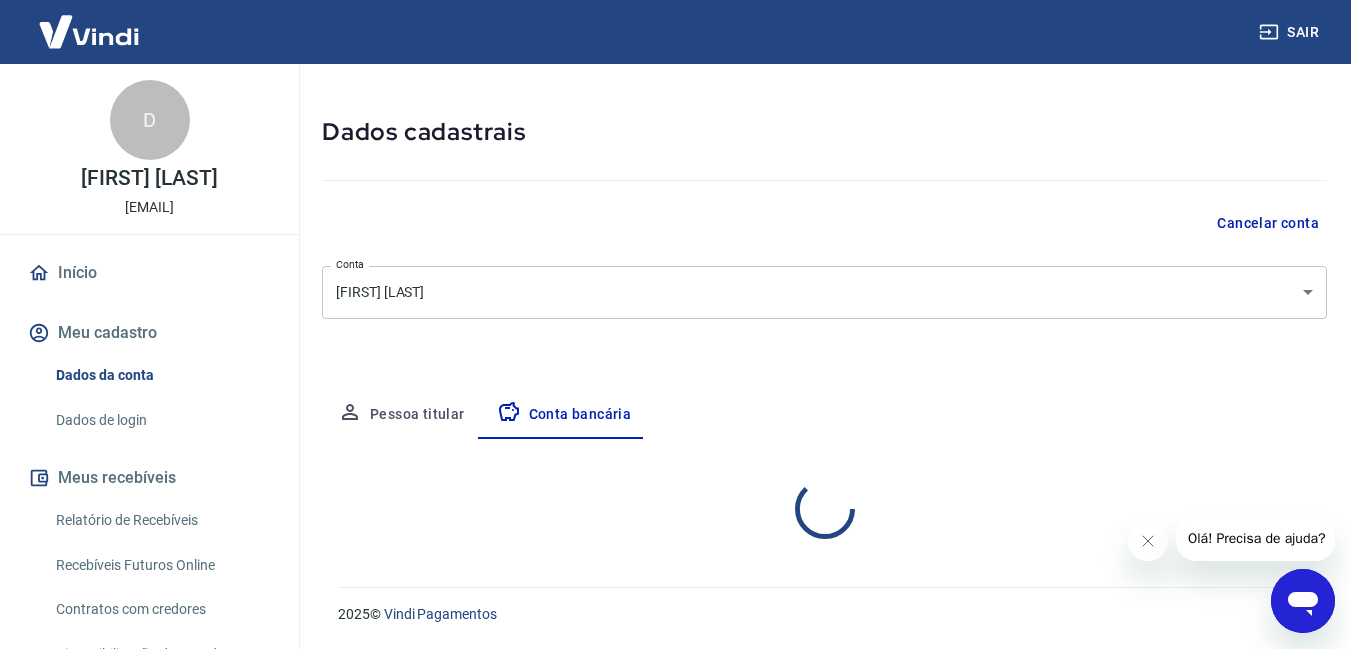 select on "3" 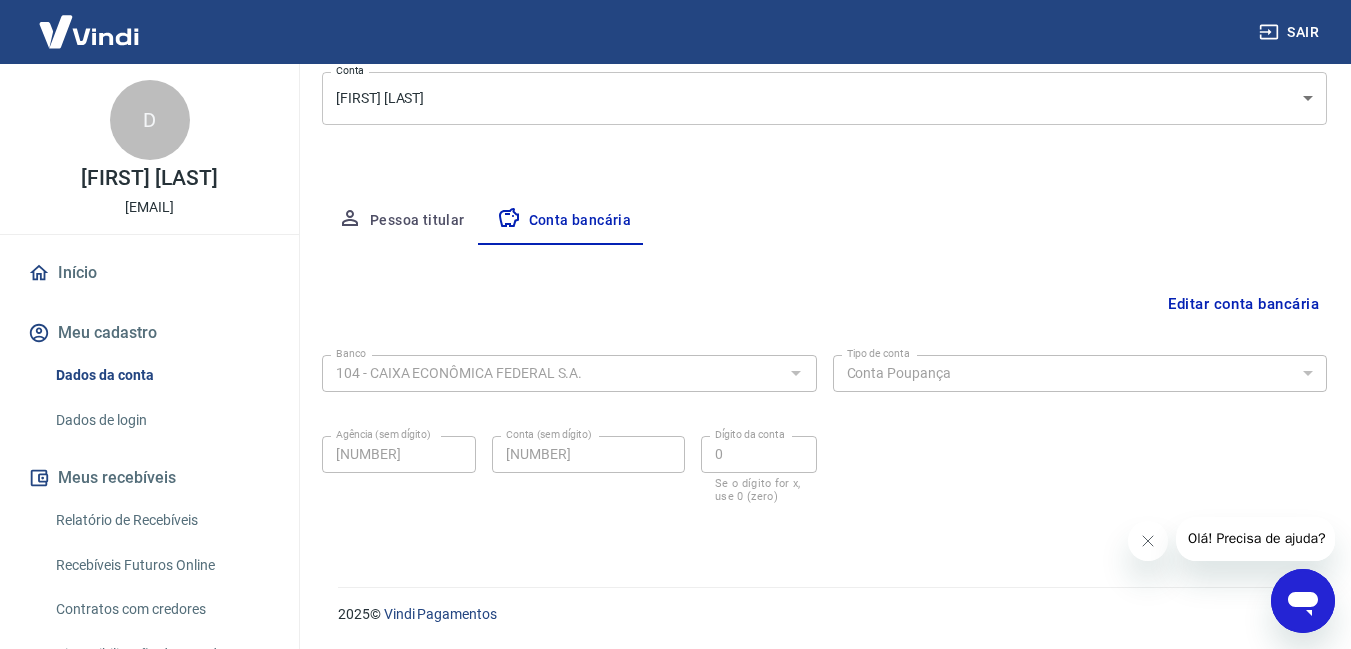 scroll, scrollTop: 0, scrollLeft: 0, axis: both 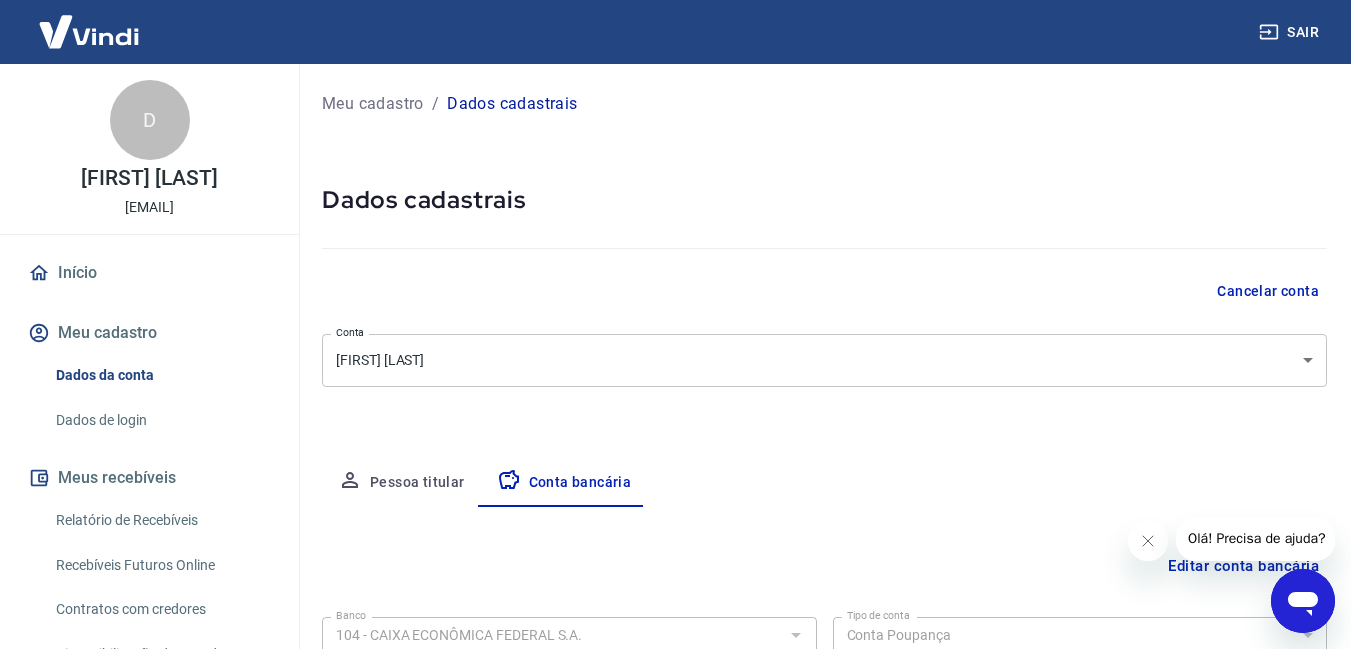 click on "Pessoa titular" at bounding box center [401, 483] 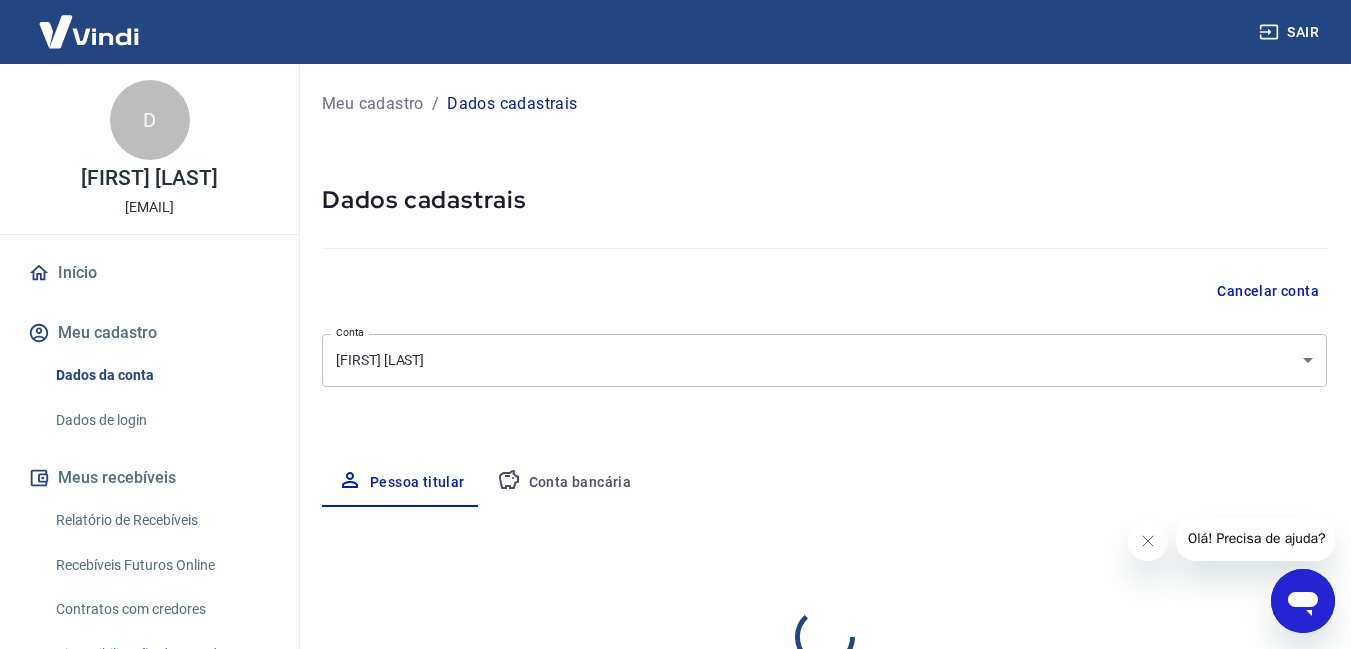 select on "RS" 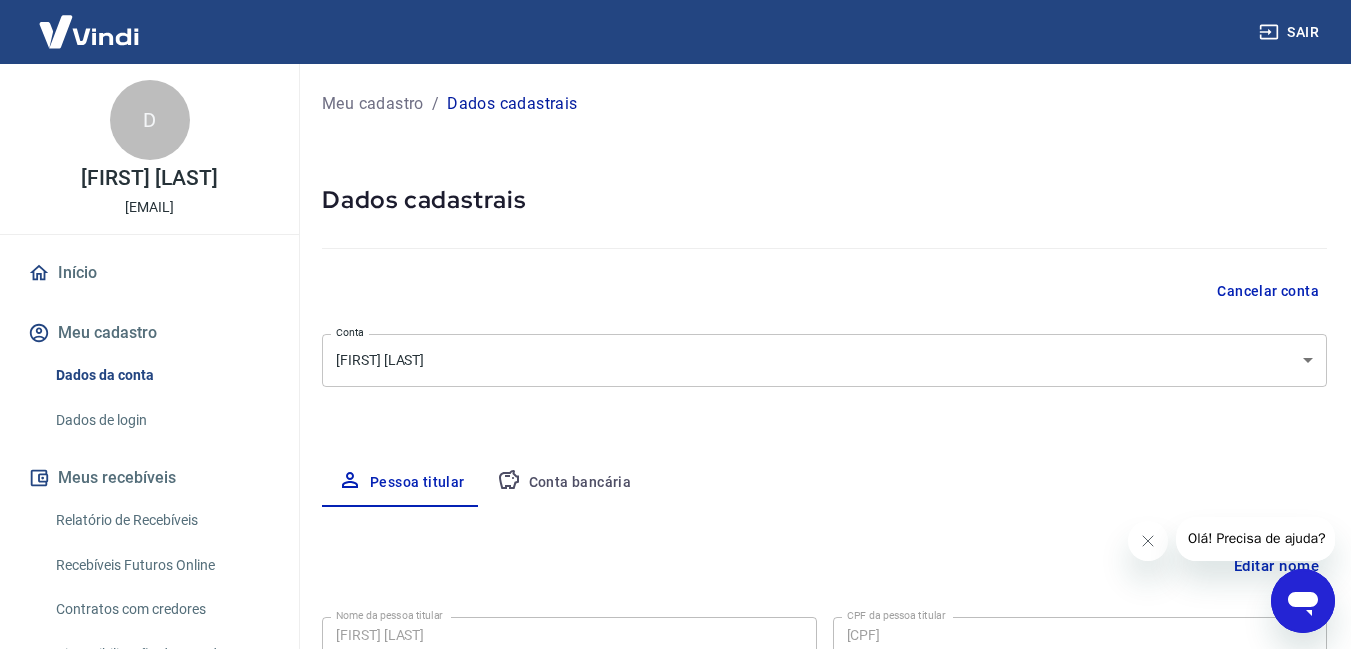 click on "Início" at bounding box center (149, 273) 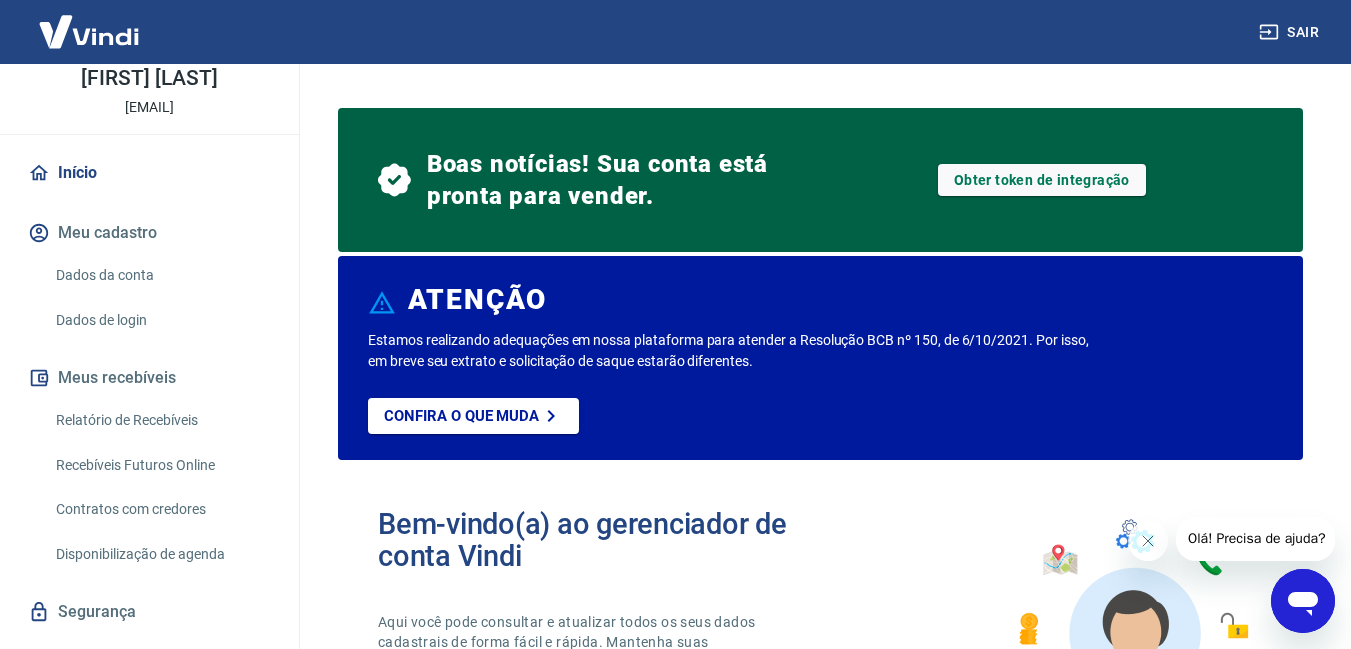 scroll, scrollTop: 200, scrollLeft: 0, axis: vertical 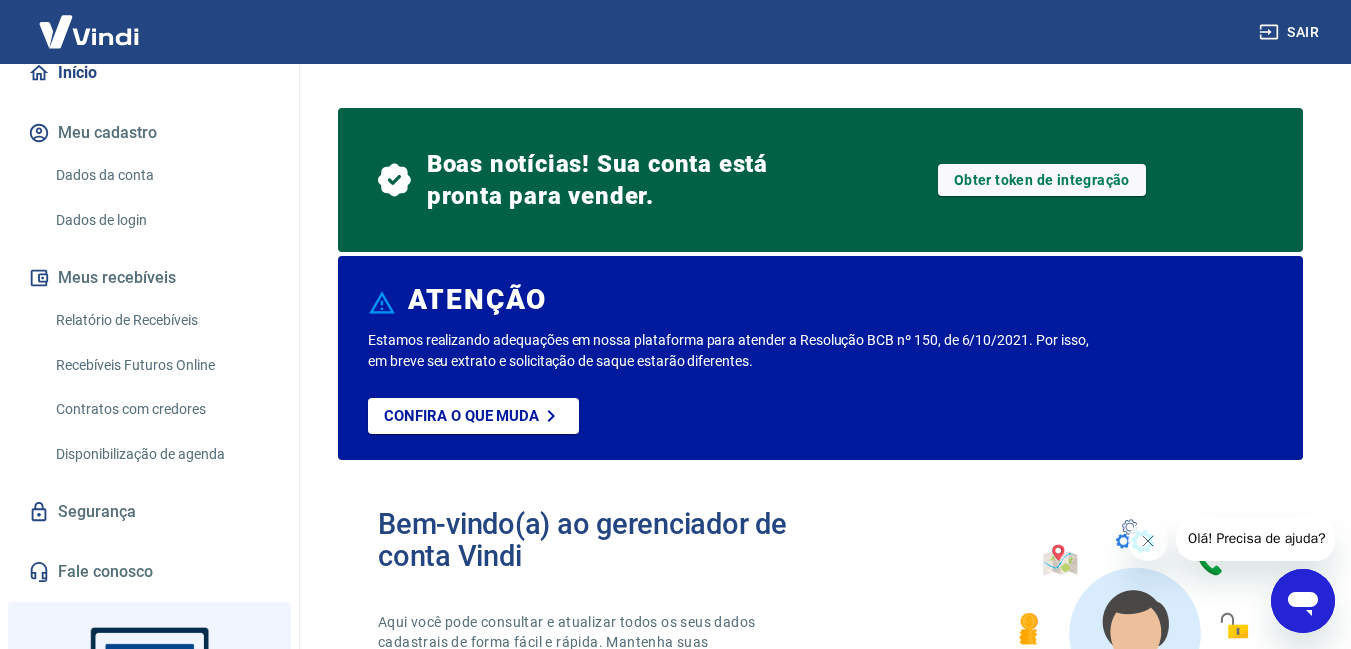 click on "Contratos com credores" at bounding box center (161, 409) 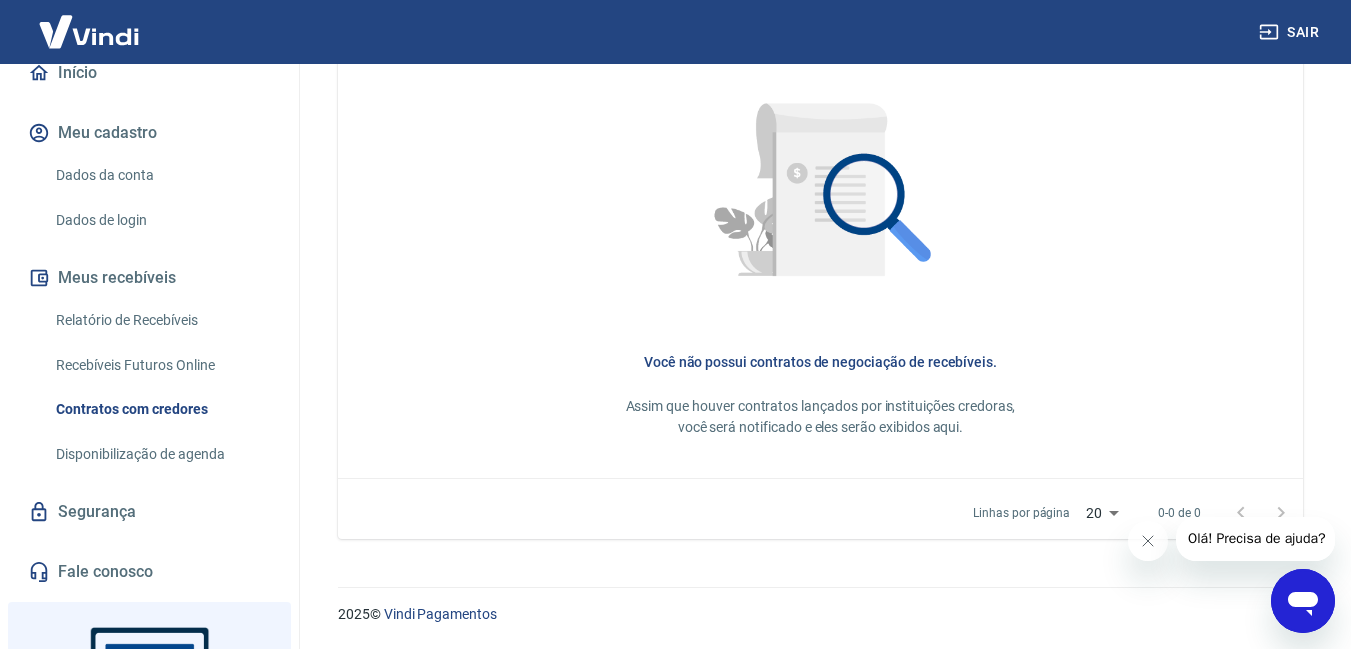 scroll, scrollTop: 745, scrollLeft: 0, axis: vertical 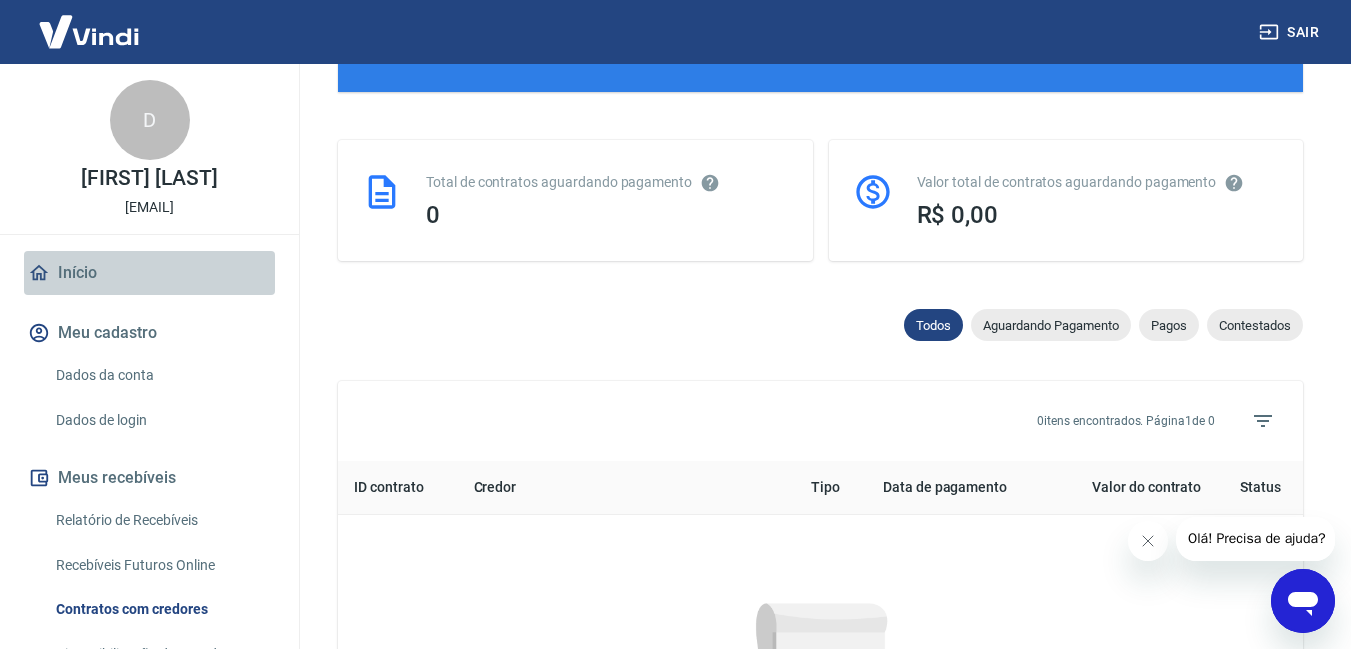 click on "Início" at bounding box center [149, 273] 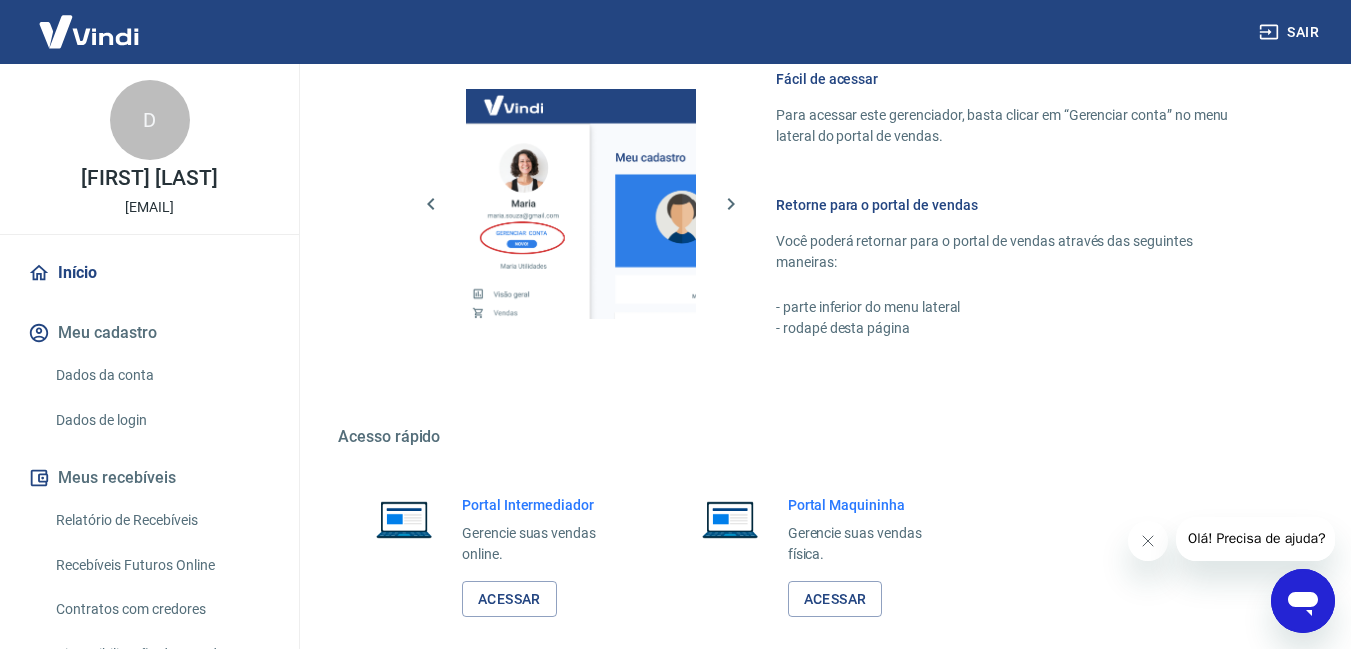 scroll, scrollTop: 1347, scrollLeft: 0, axis: vertical 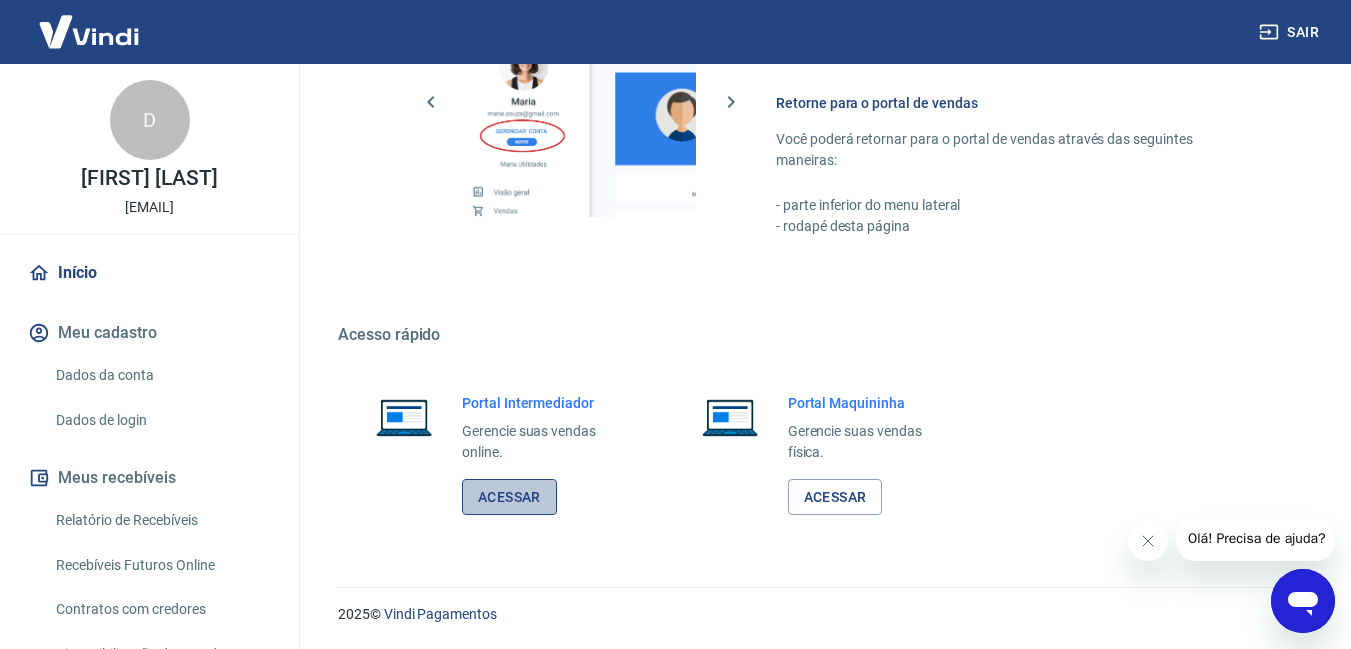 click on "Acessar" at bounding box center (509, 497) 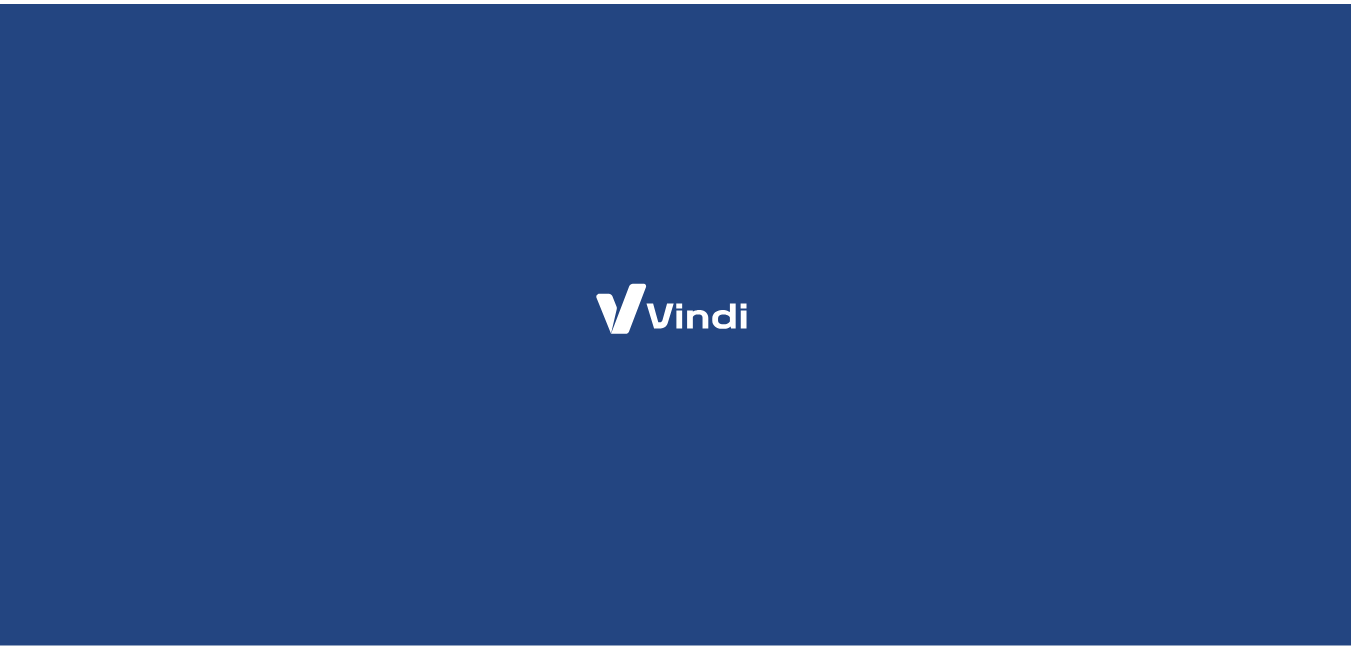 scroll, scrollTop: 0, scrollLeft: 0, axis: both 